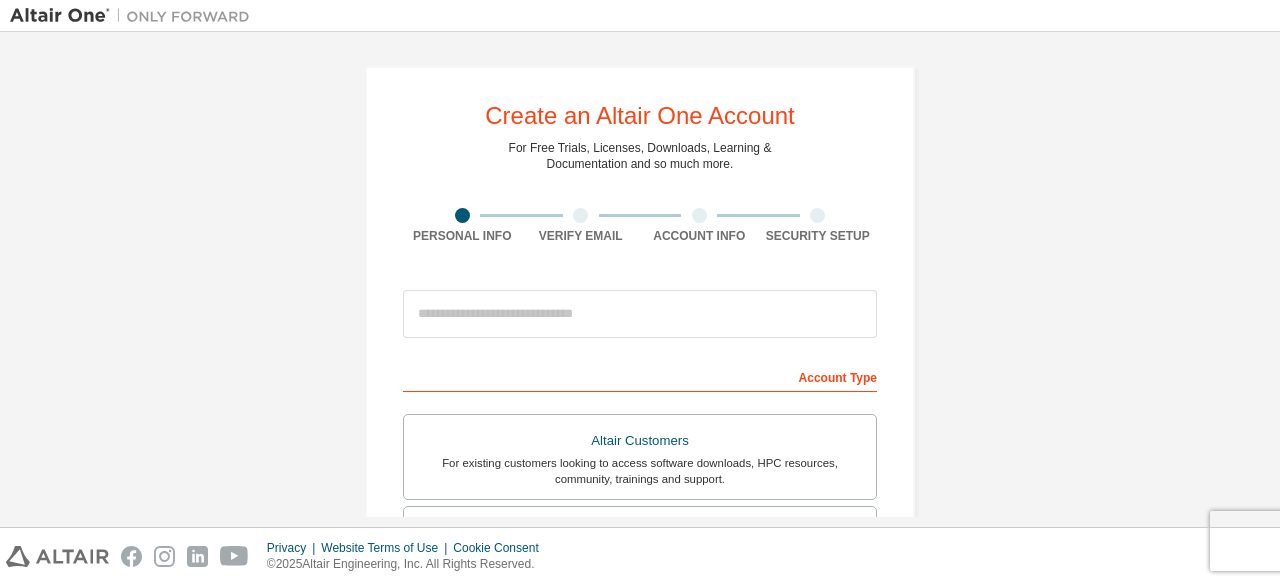 scroll, scrollTop: 0, scrollLeft: 0, axis: both 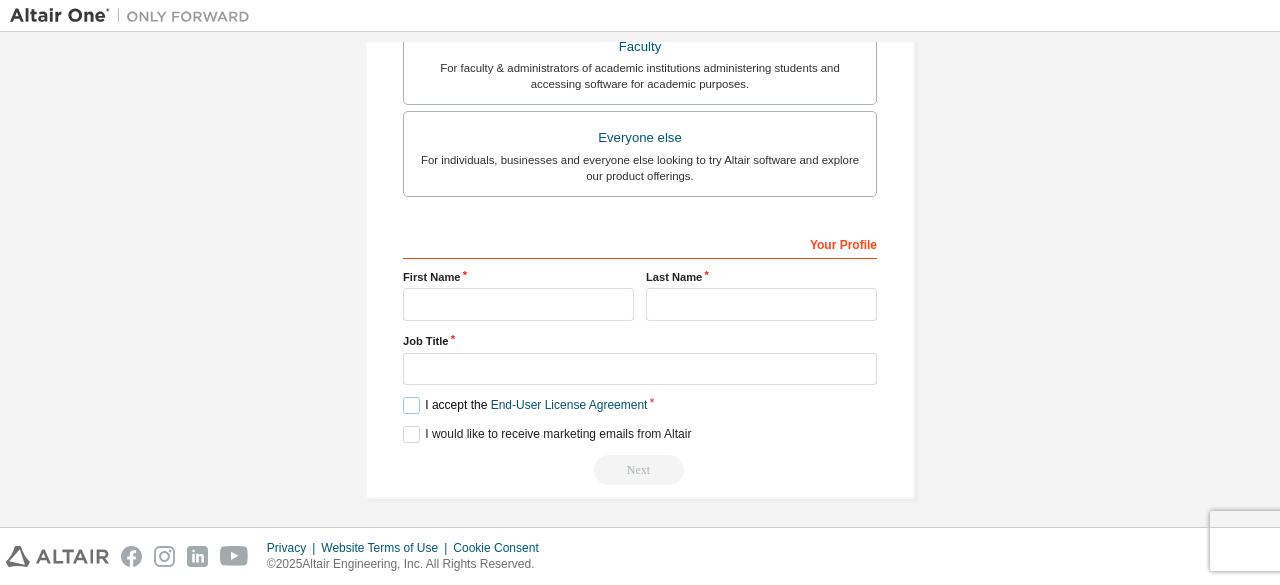 click on "I accept the    End-User License Agreement" at bounding box center [525, 405] 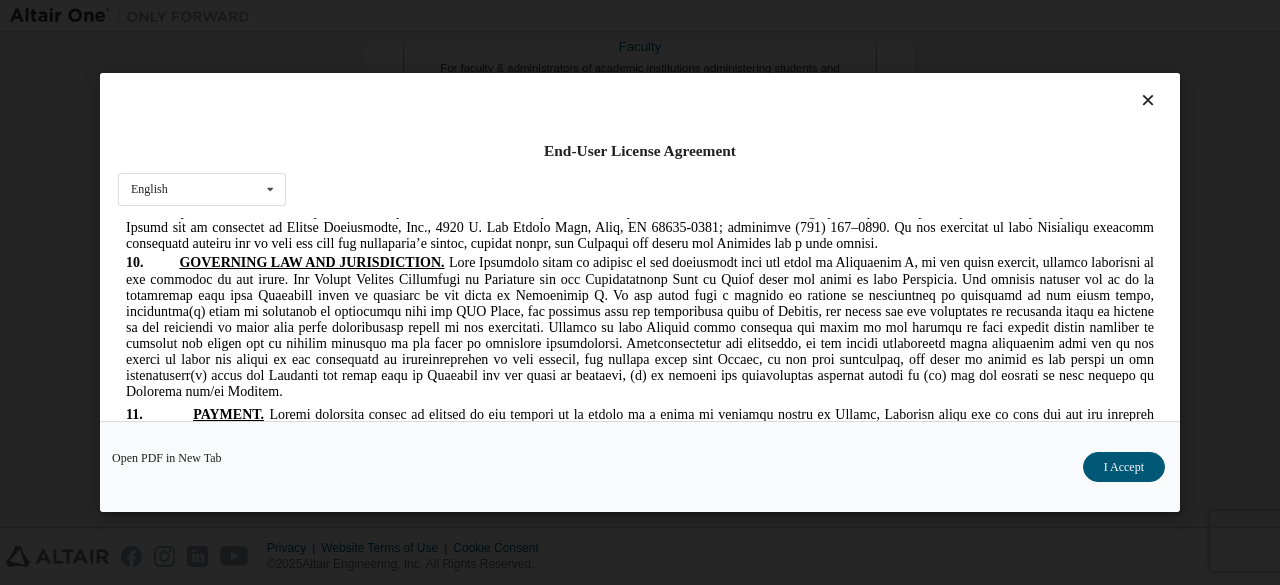 scroll, scrollTop: 4000, scrollLeft: 0, axis: vertical 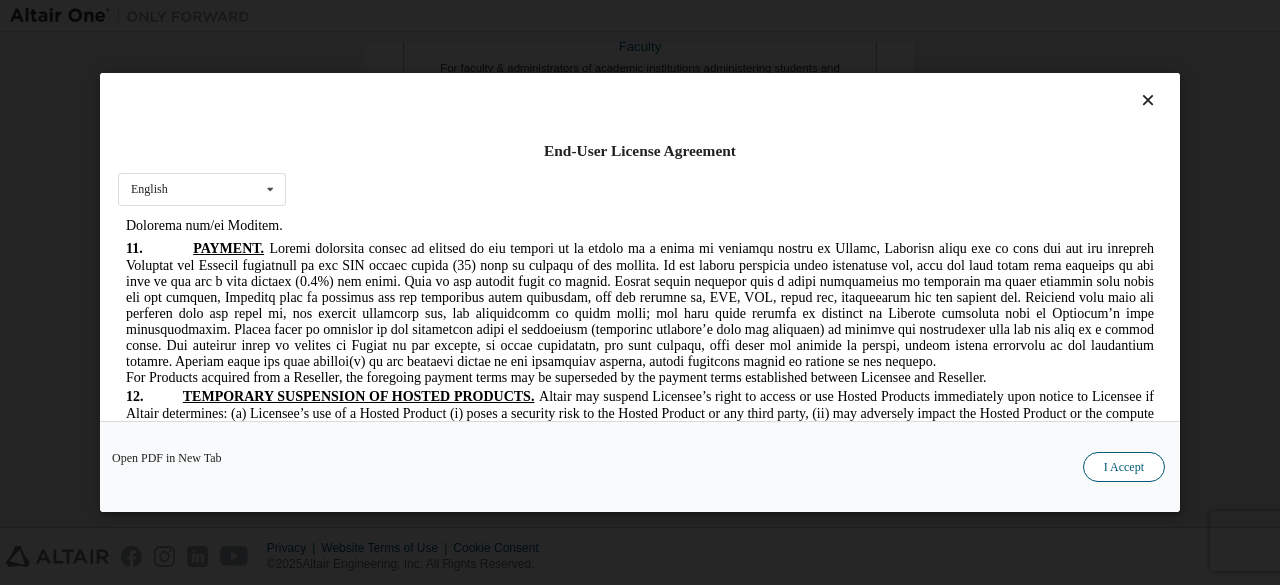 click on "I Accept" at bounding box center [1124, 467] 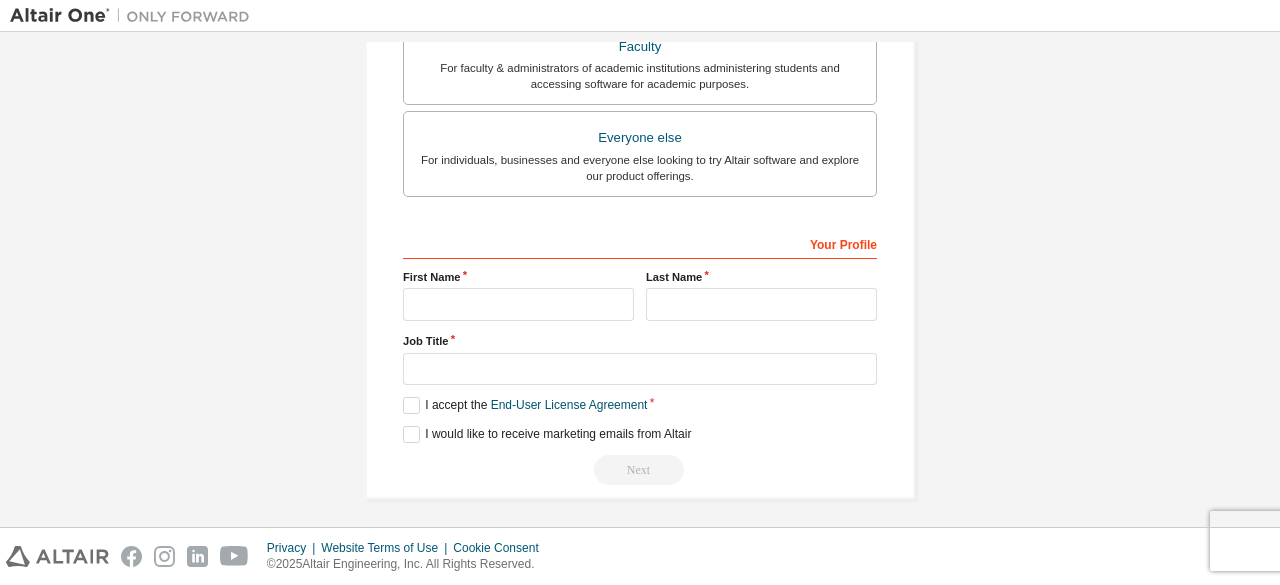 scroll, scrollTop: 478, scrollLeft: 0, axis: vertical 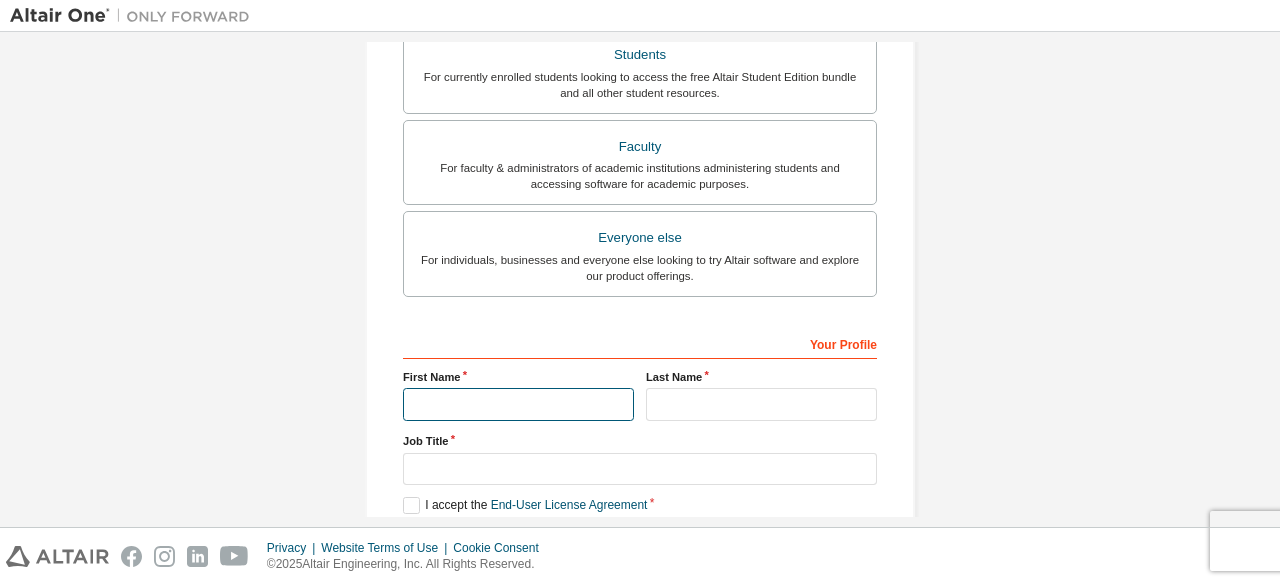 click at bounding box center [518, 404] 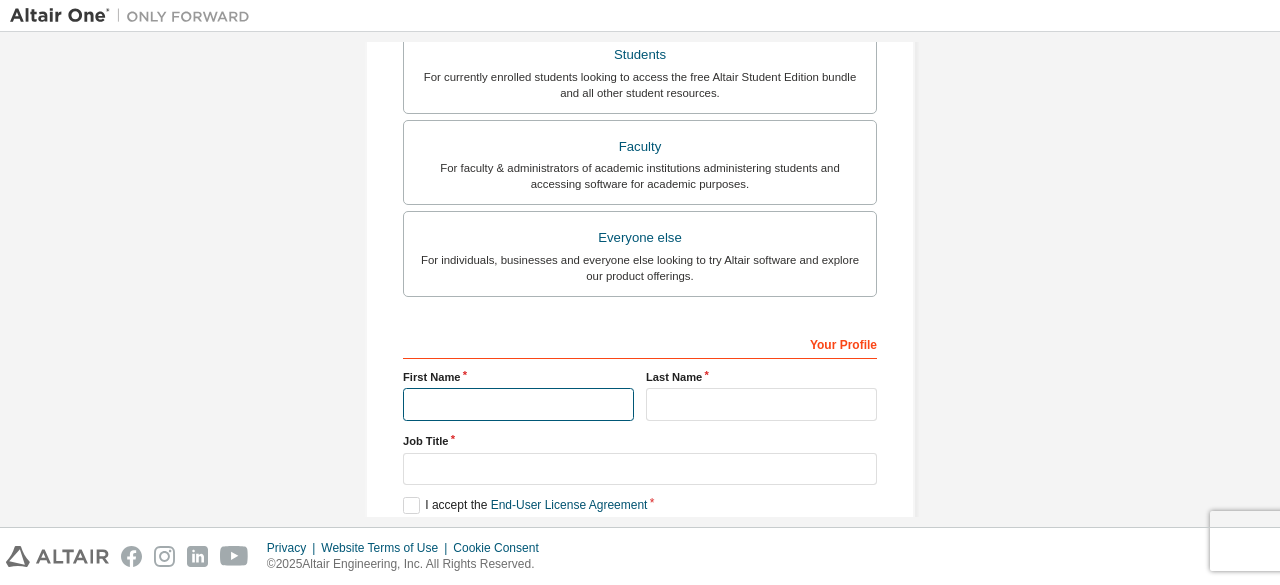 type on "*****" 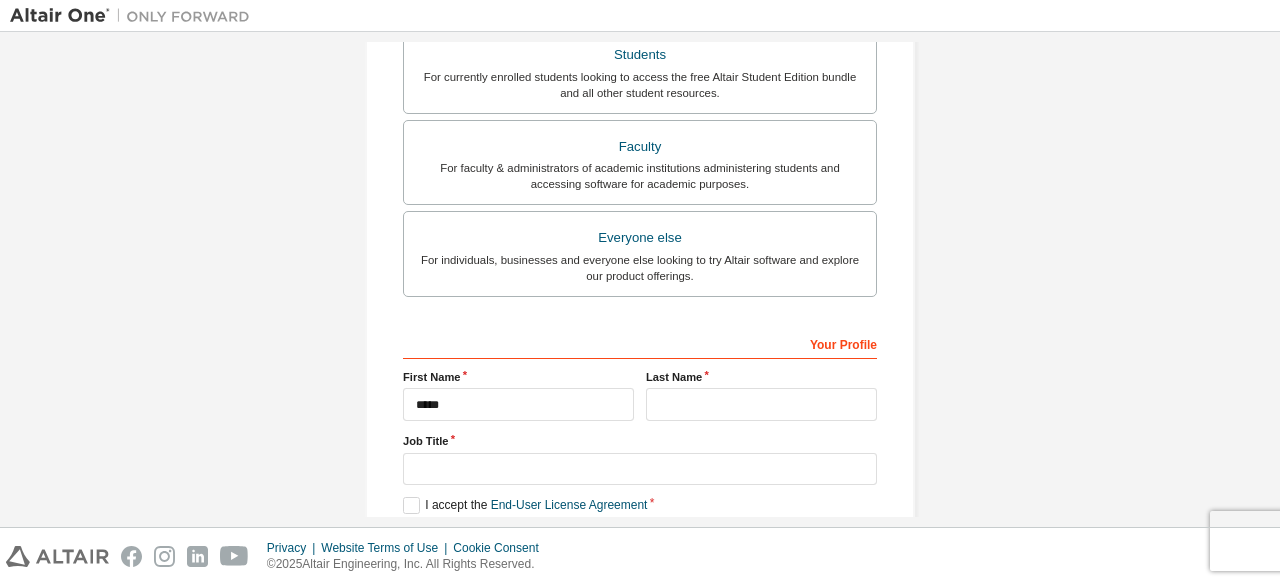 type on "**********" 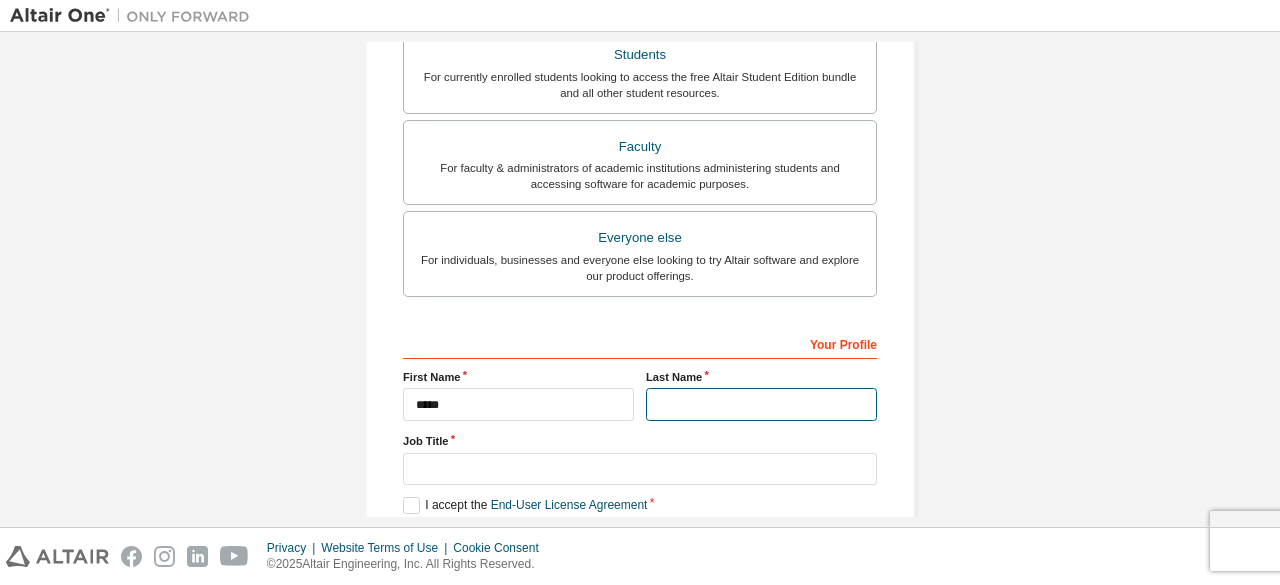 type on "*******" 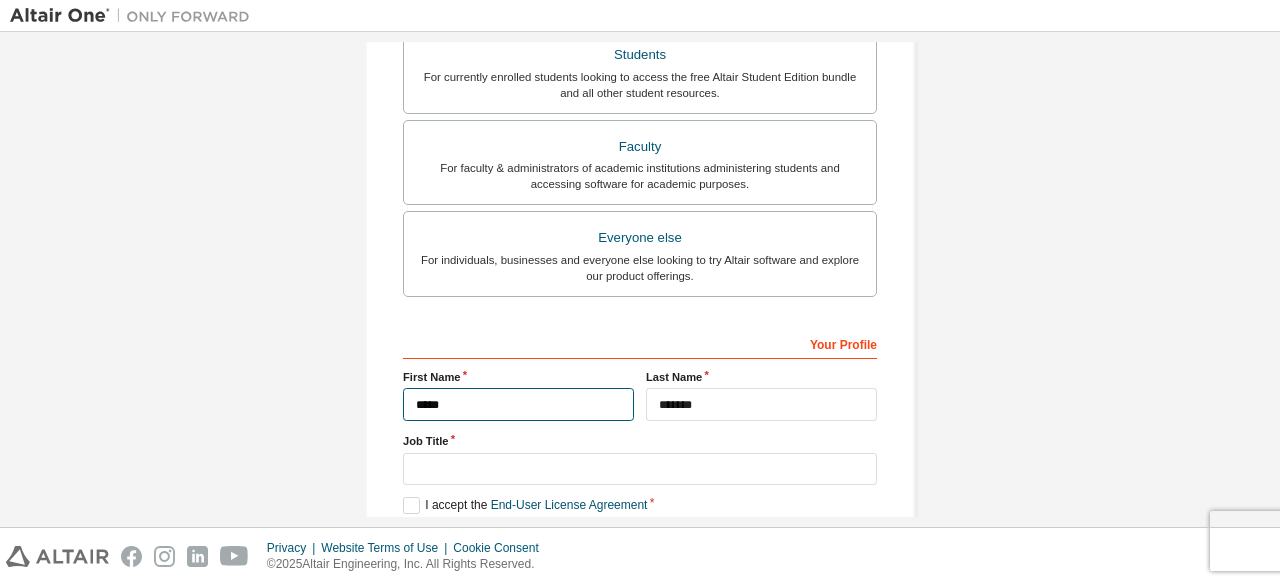 click on "*****" at bounding box center [518, 404] 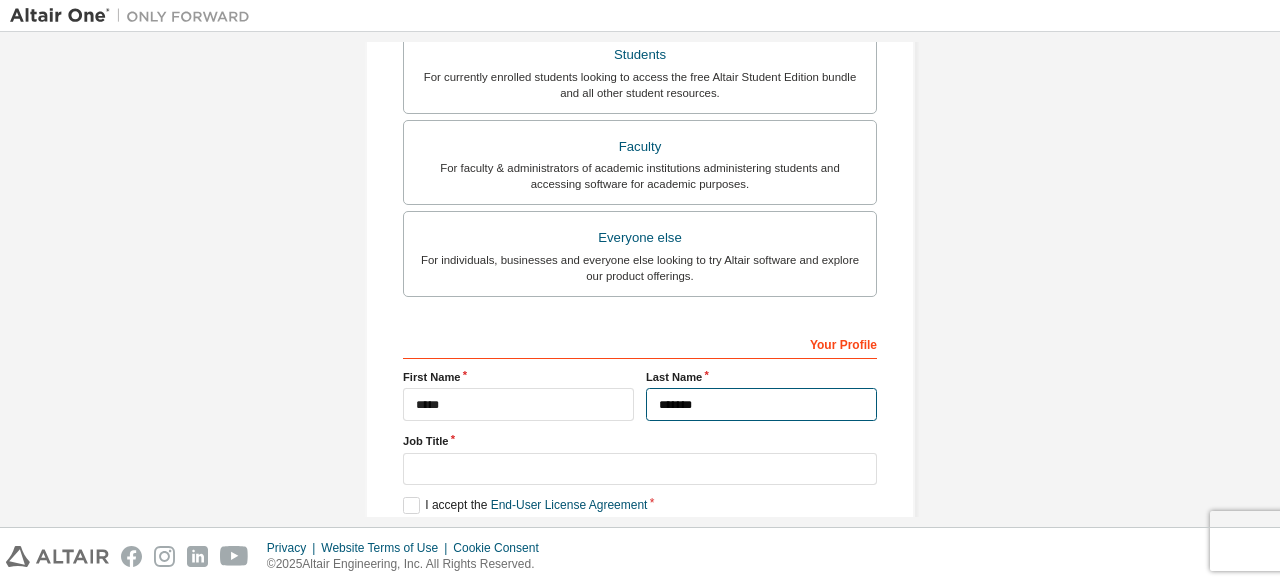 click on "*******" at bounding box center [761, 404] 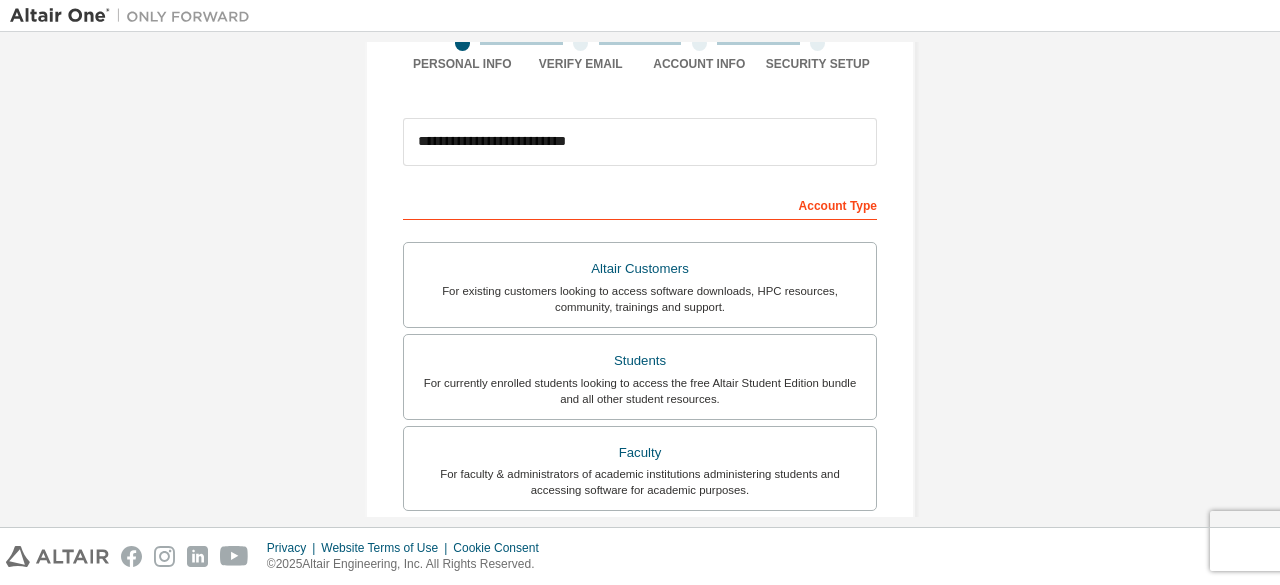 scroll, scrollTop: 200, scrollLeft: 0, axis: vertical 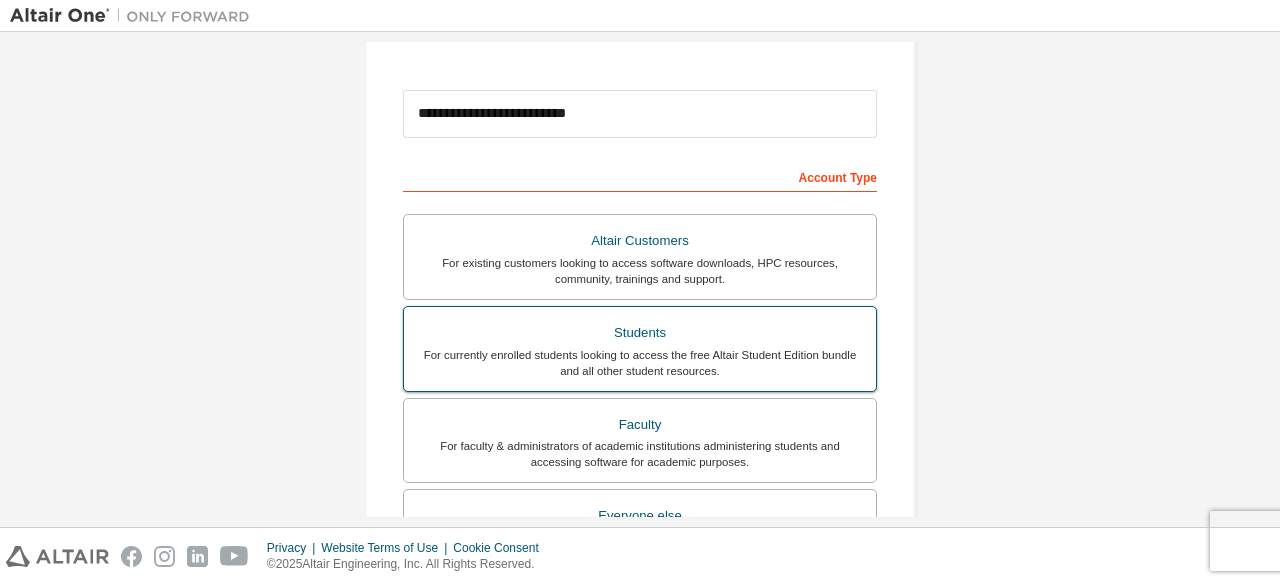 click on "Students" at bounding box center [640, 333] 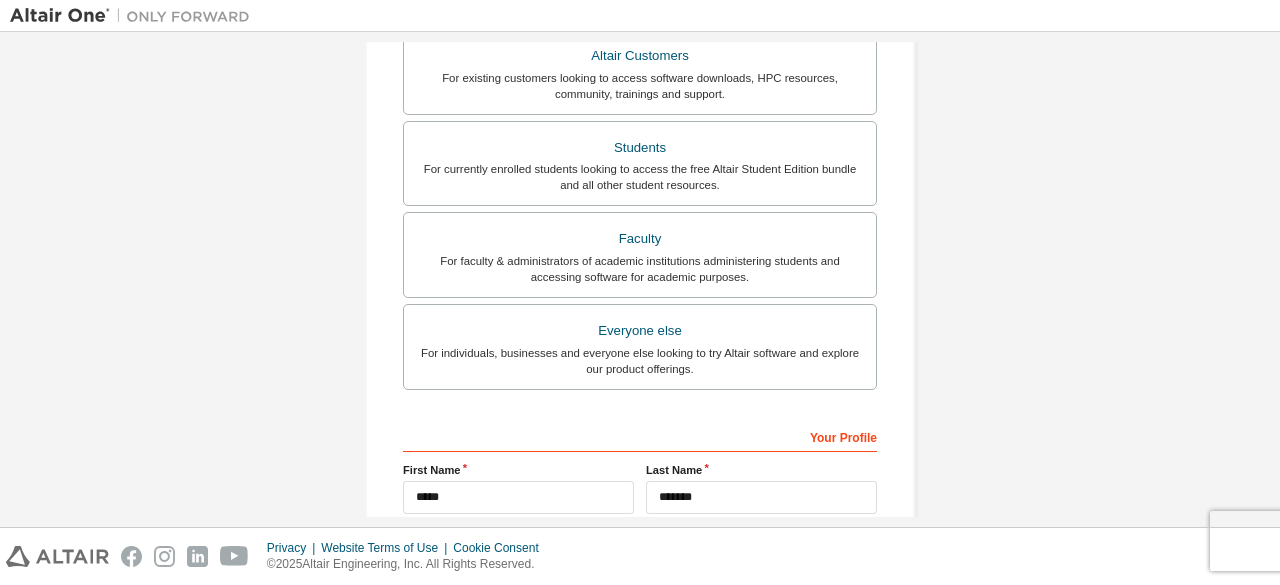 scroll, scrollTop: 500, scrollLeft: 0, axis: vertical 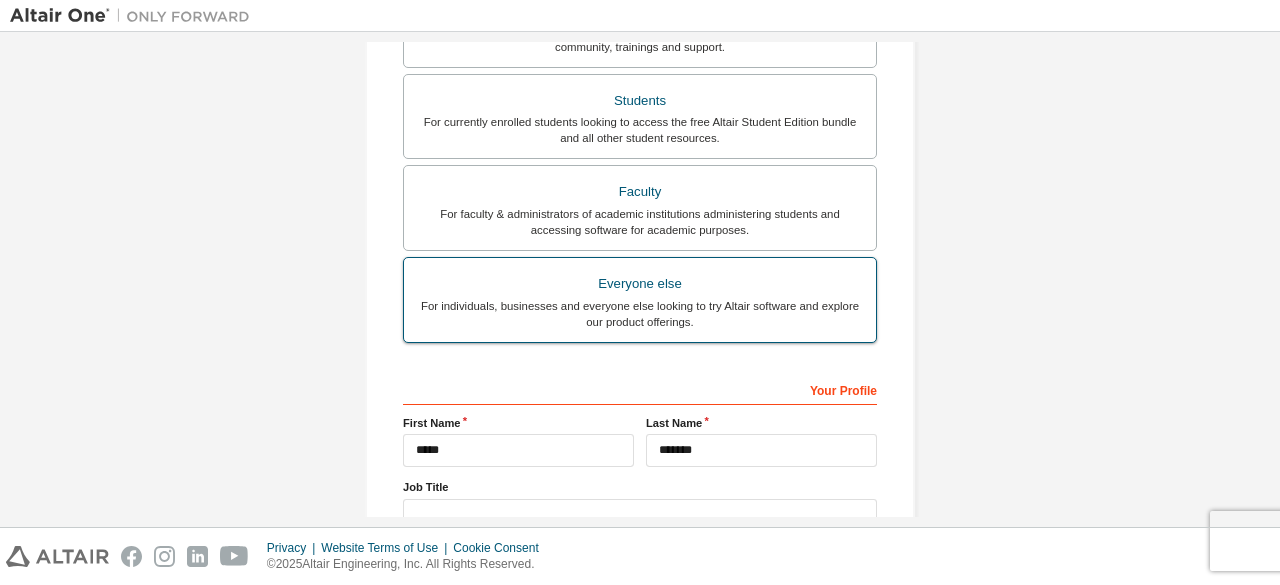click on "For individuals, businesses and everyone else looking to try Altair software and explore our product offerings." at bounding box center (640, 314) 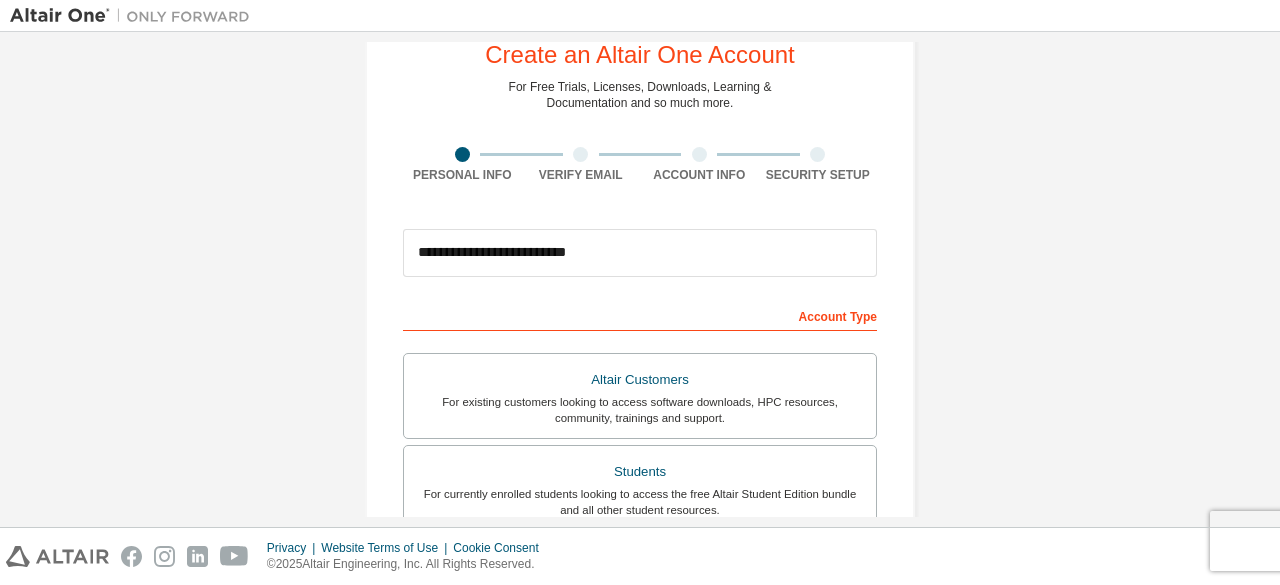 scroll, scrollTop: 32, scrollLeft: 0, axis: vertical 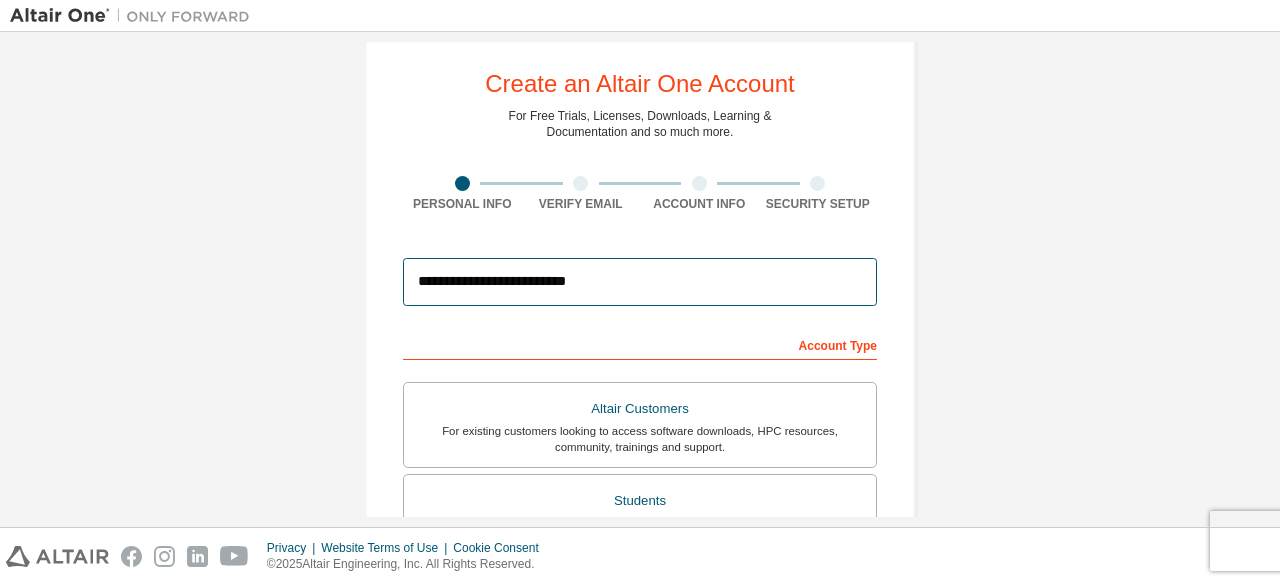 click on "**********" at bounding box center (640, 282) 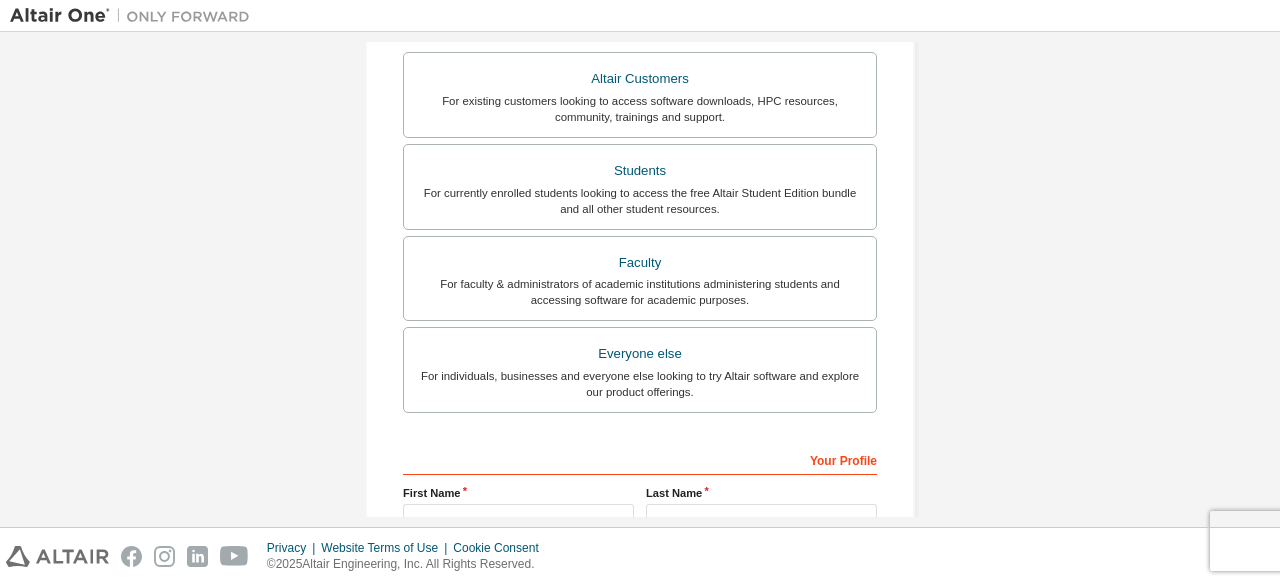 scroll, scrollTop: 432, scrollLeft: 0, axis: vertical 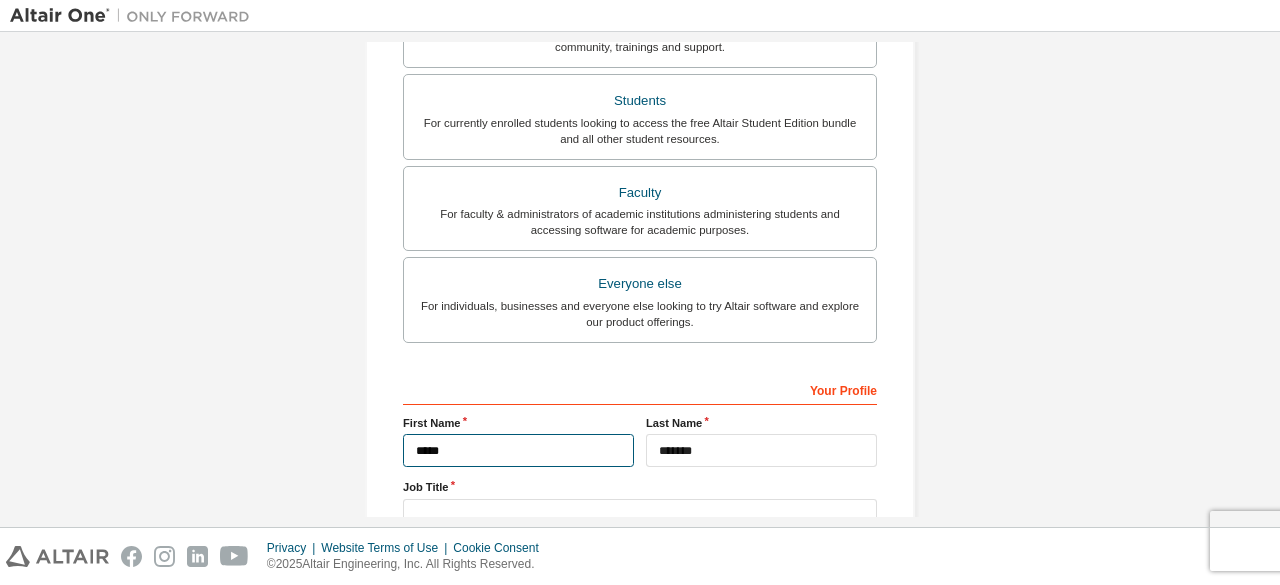 click on "*****" at bounding box center (518, 450) 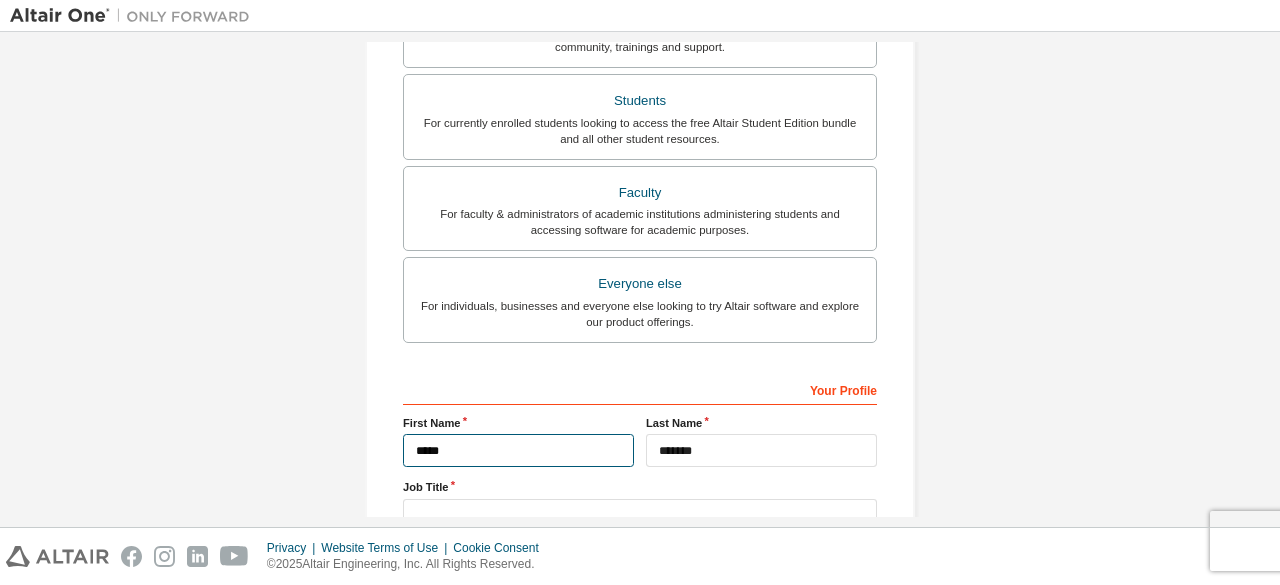 click on "*****" at bounding box center (518, 450) 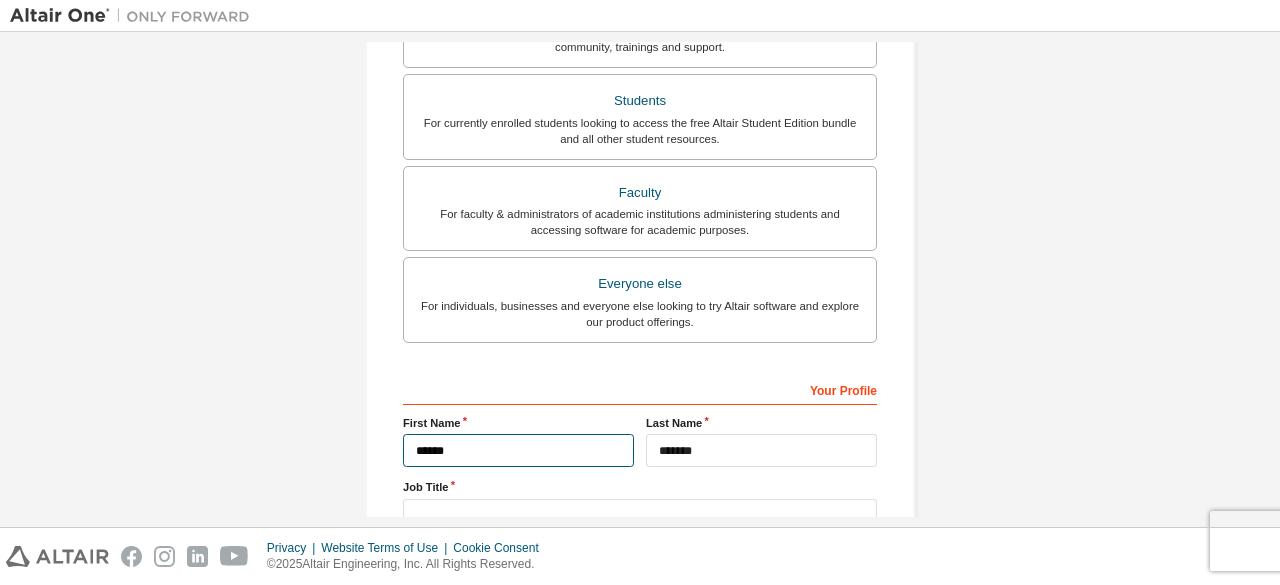 type on "*****" 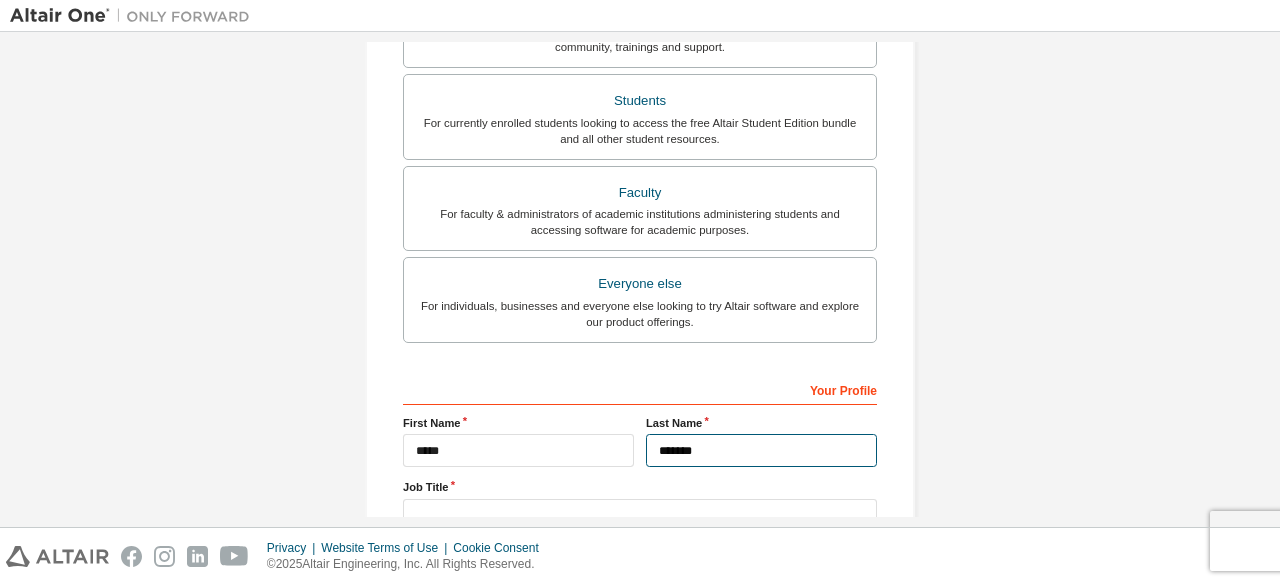 click on "*******" at bounding box center [761, 450] 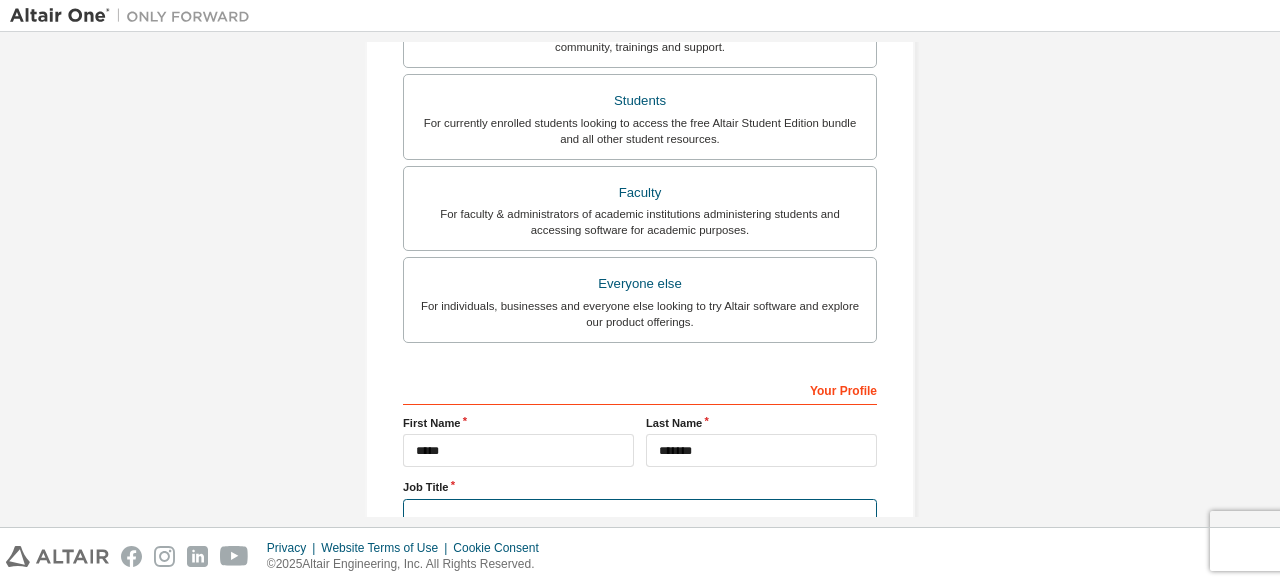 click at bounding box center [640, 515] 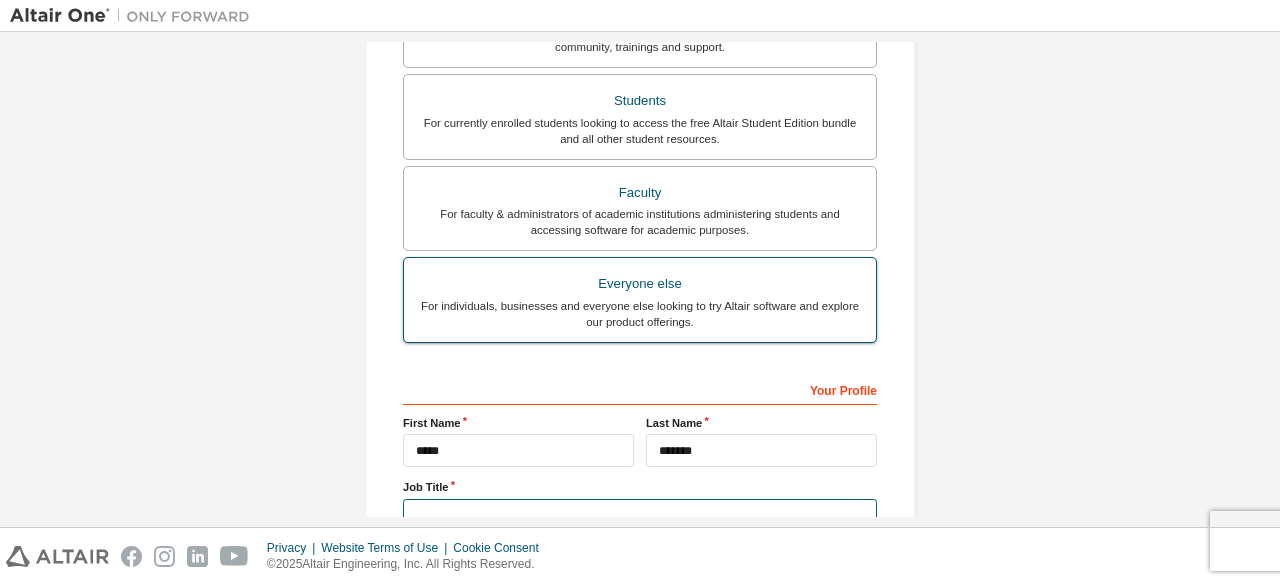 scroll, scrollTop: 578, scrollLeft: 0, axis: vertical 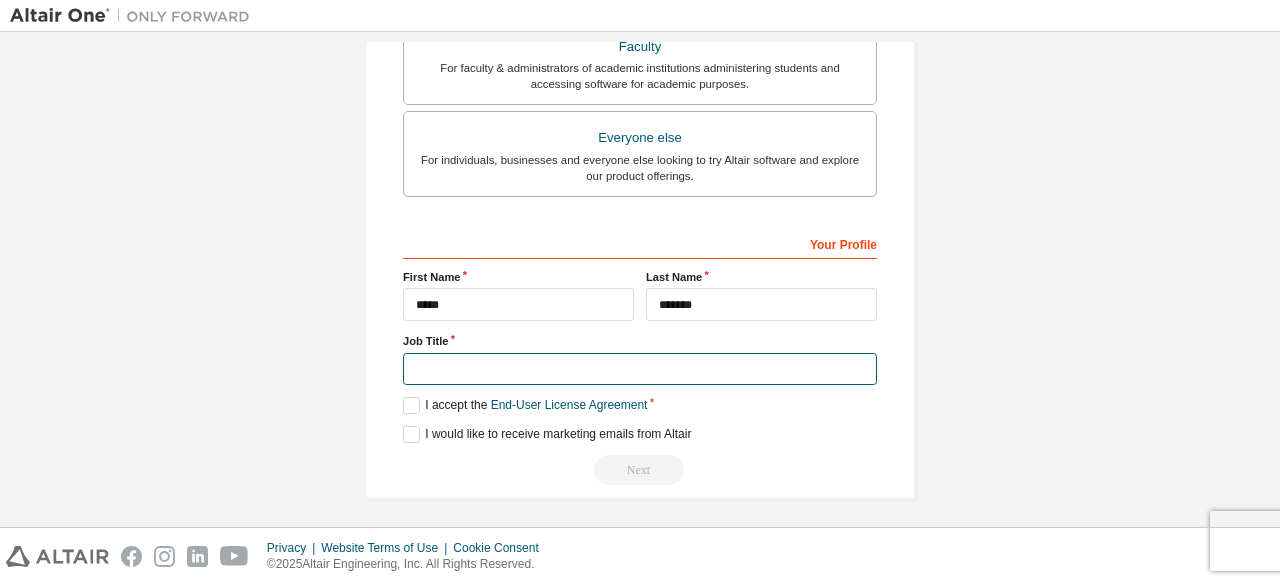 click at bounding box center [640, 369] 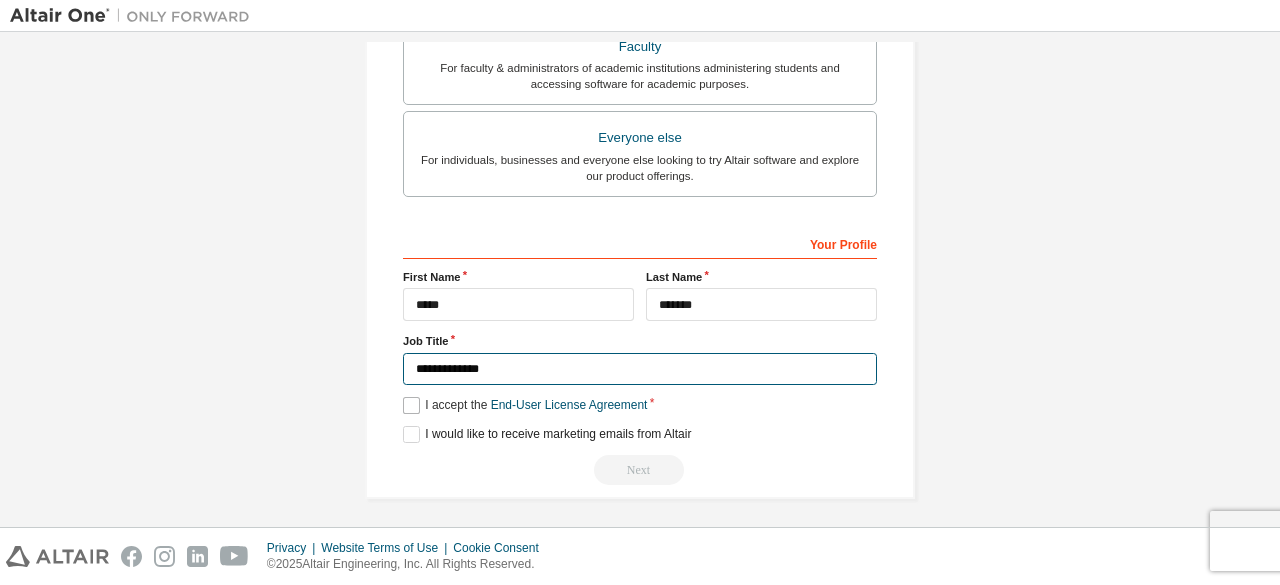 type on "**********" 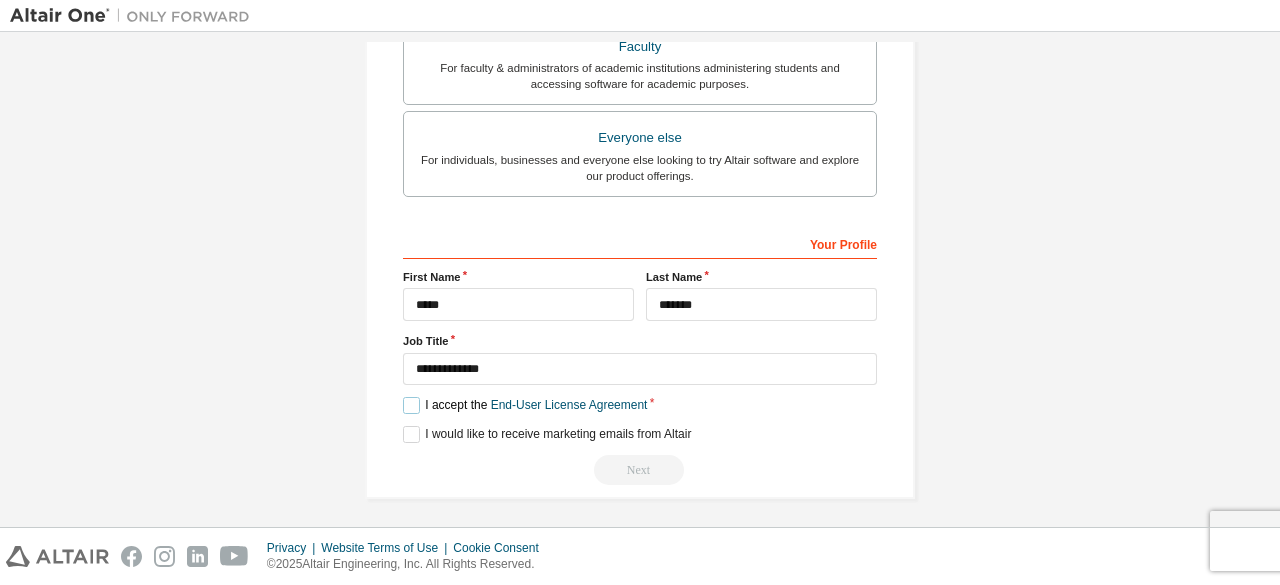 click on "I accept the    End-User License Agreement" at bounding box center (525, 405) 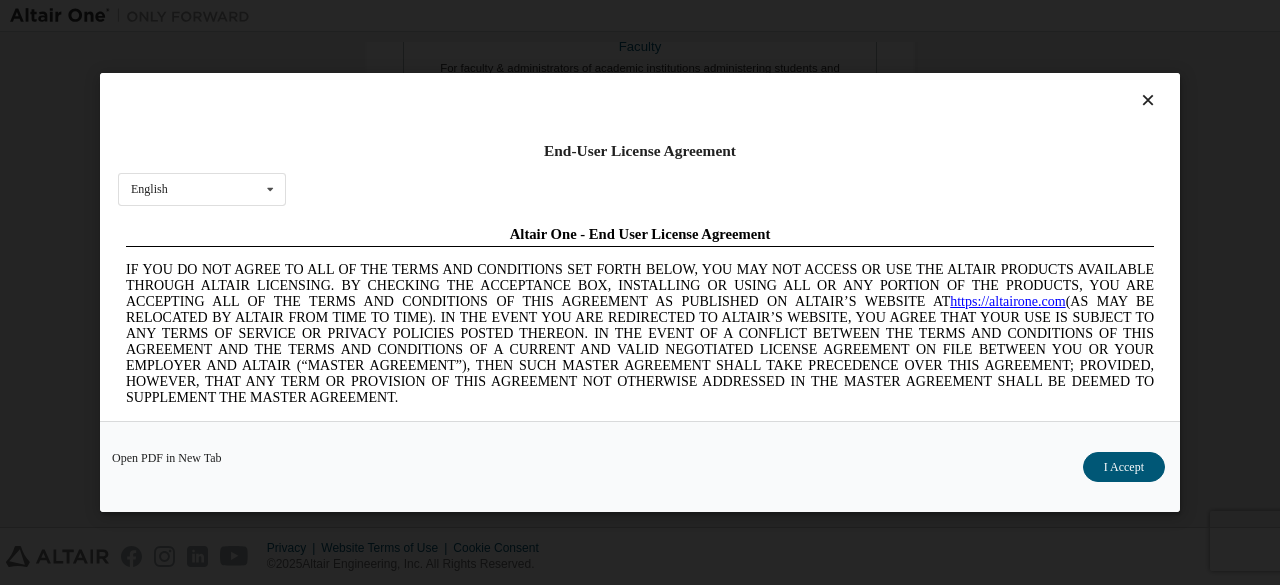 scroll, scrollTop: 0, scrollLeft: 0, axis: both 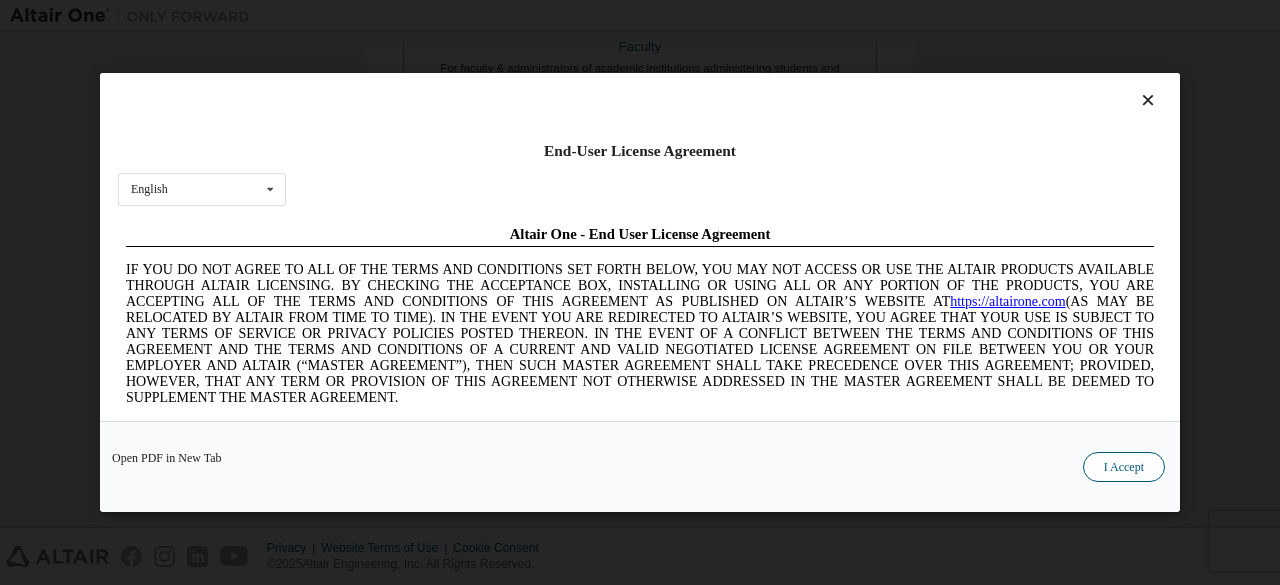 click on "I Accept" at bounding box center [1124, 467] 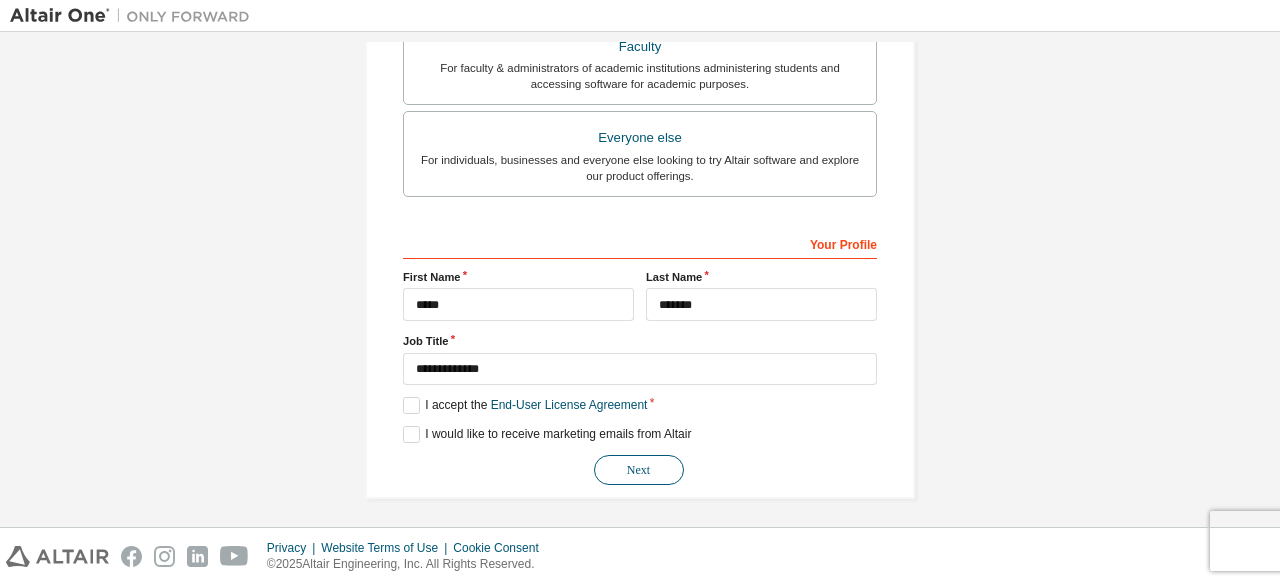 click on "Next" at bounding box center [639, 470] 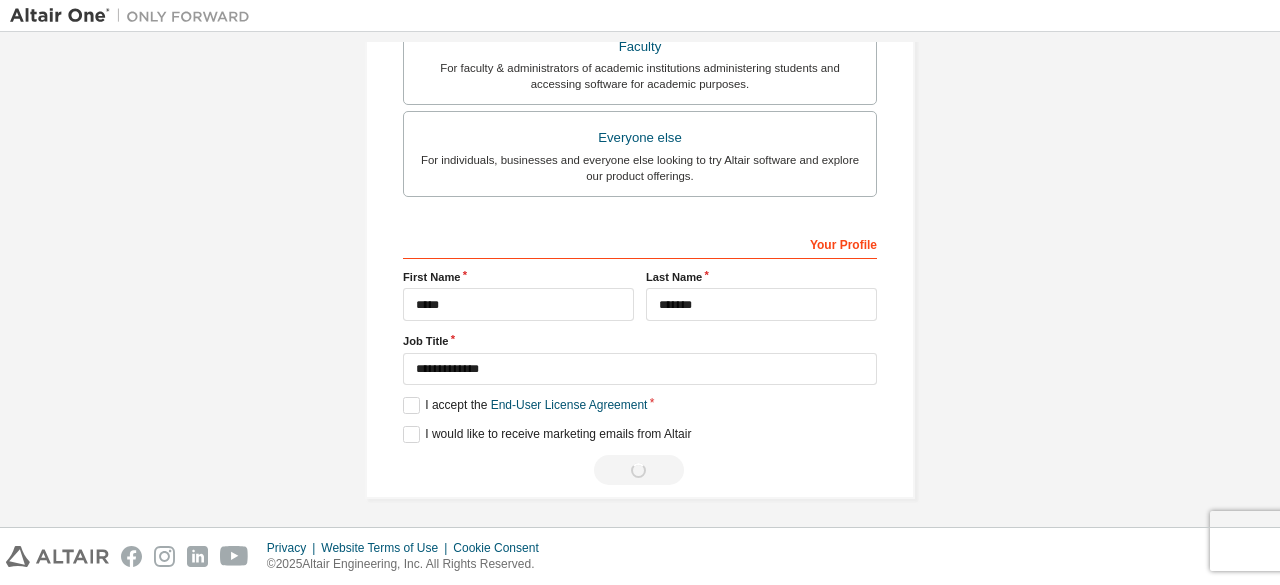 scroll, scrollTop: 0, scrollLeft: 0, axis: both 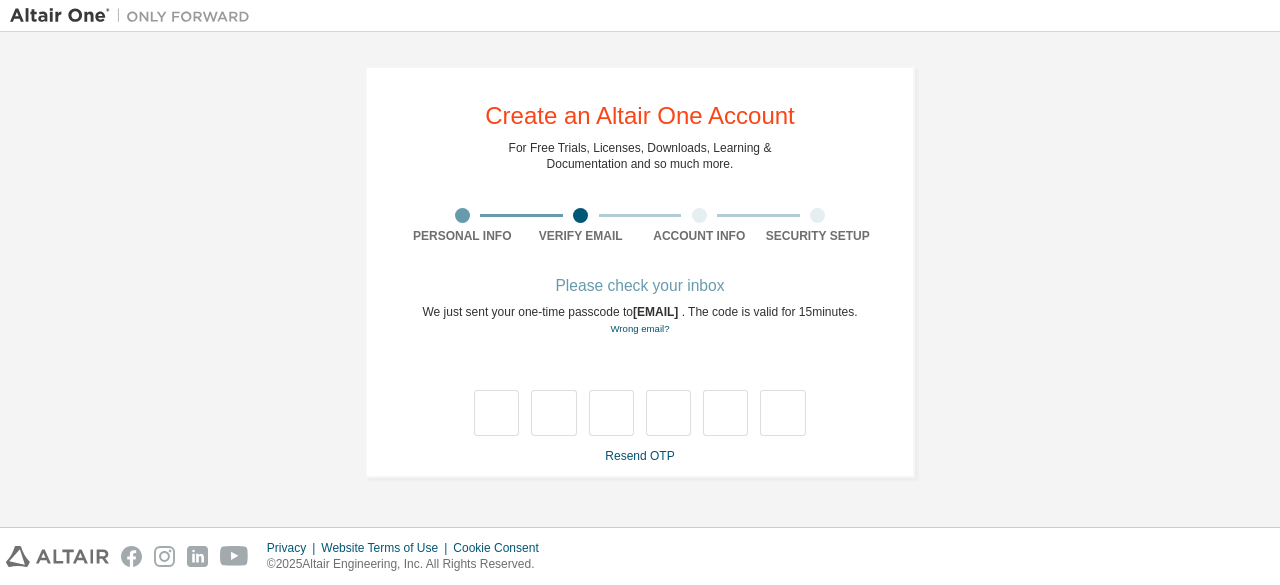 type on "*" 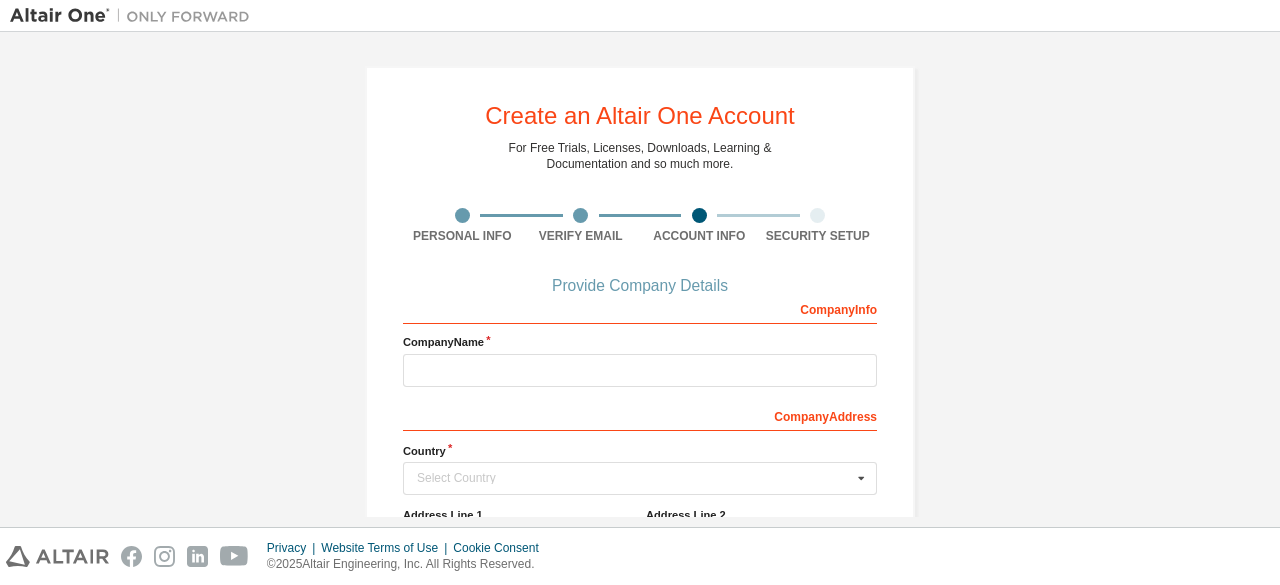 scroll, scrollTop: 100, scrollLeft: 0, axis: vertical 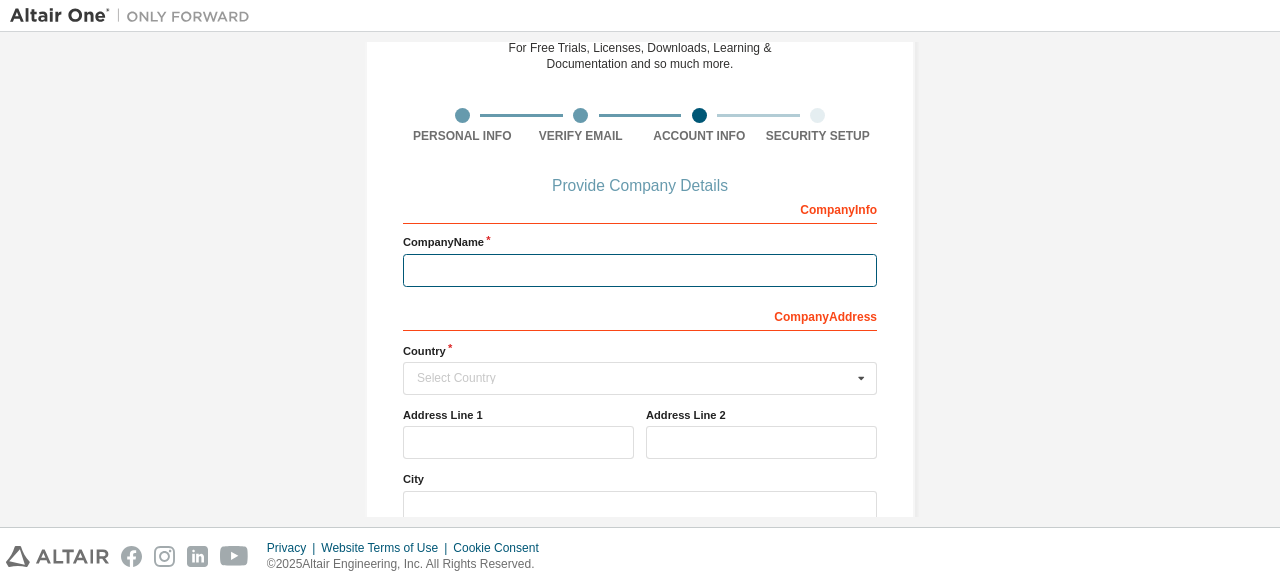 click at bounding box center (640, 270) 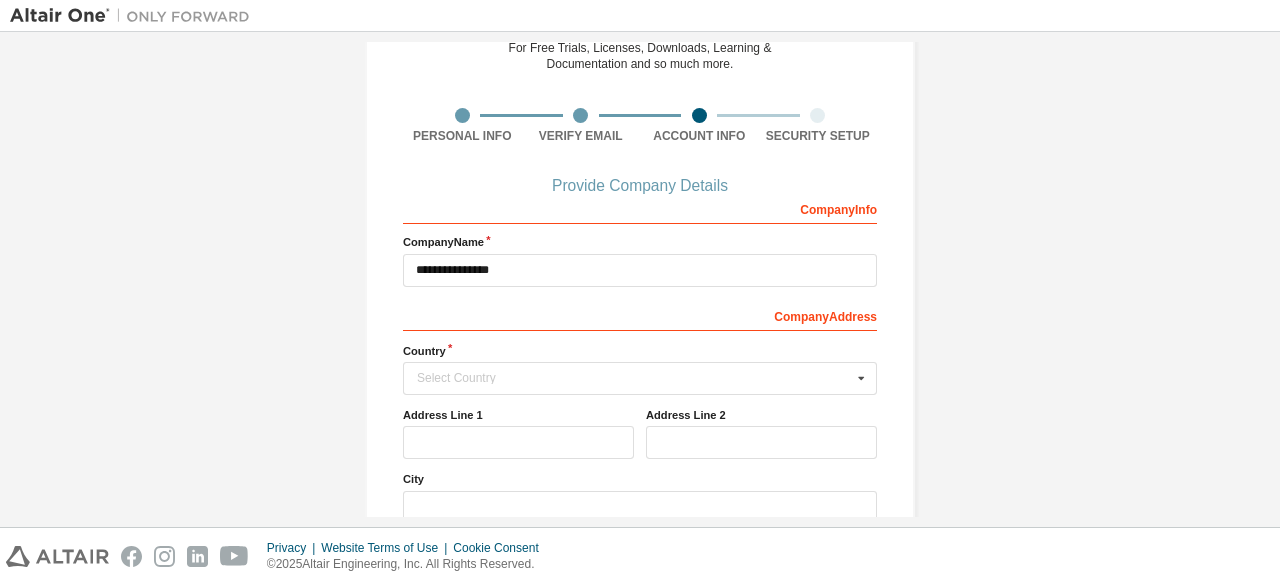 type 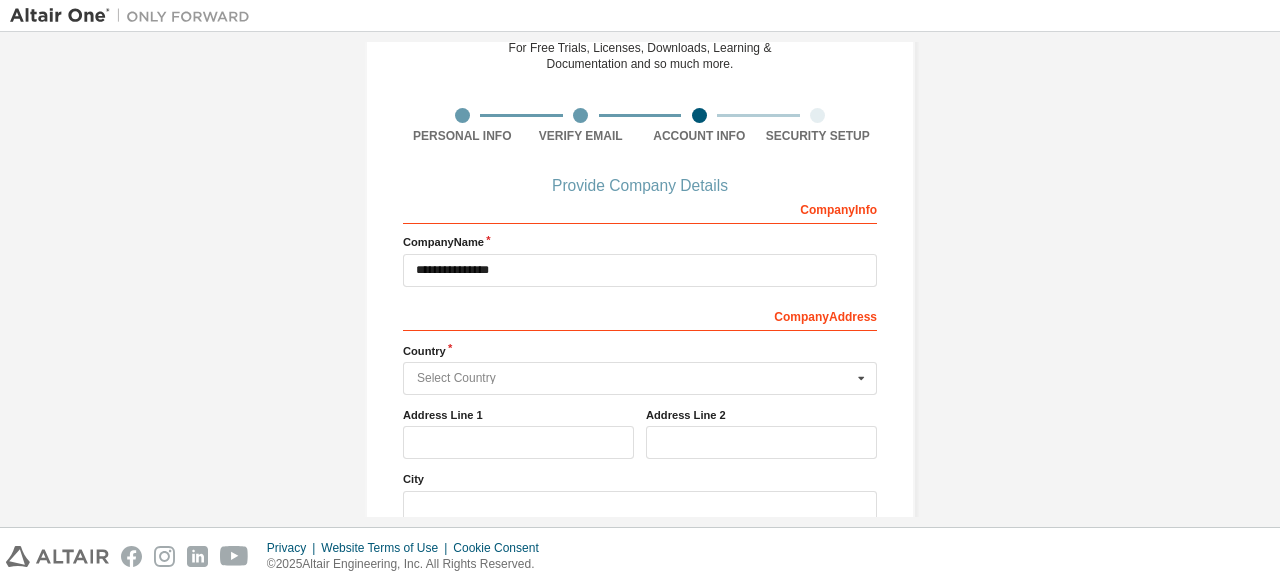 type on "*****" 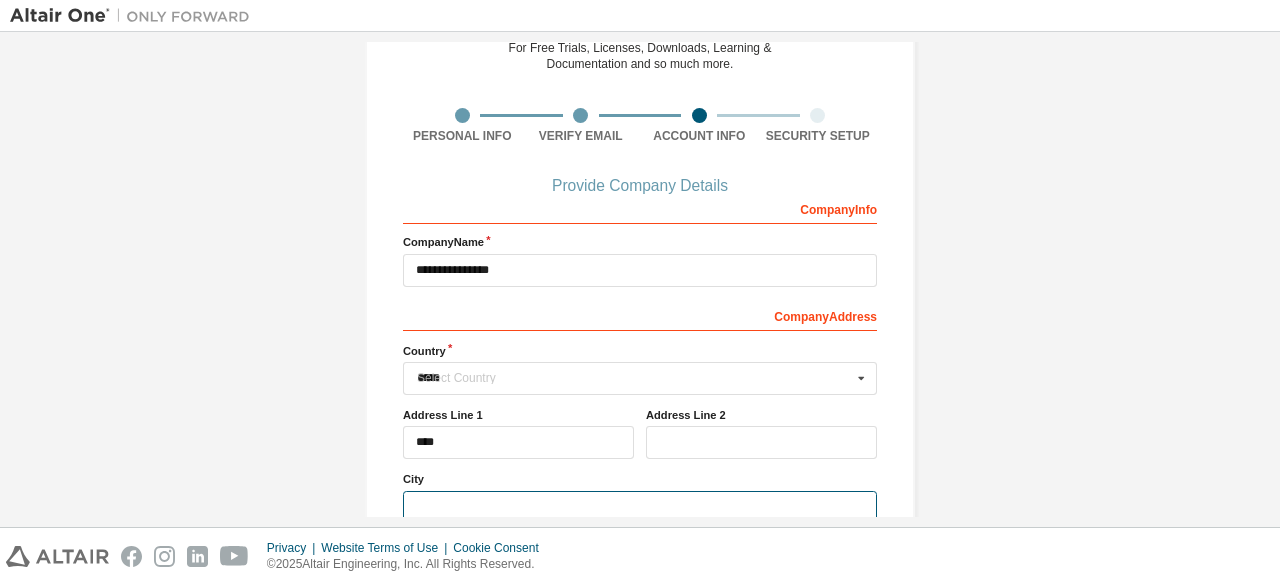 type on "*******" 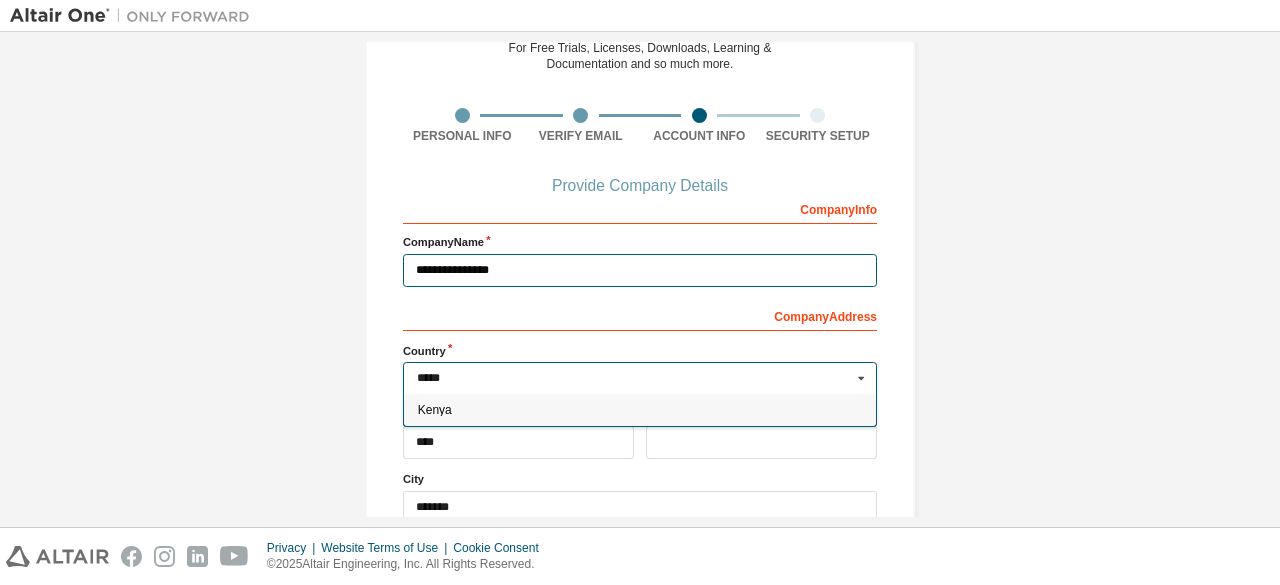 scroll, scrollTop: 300, scrollLeft: 0, axis: vertical 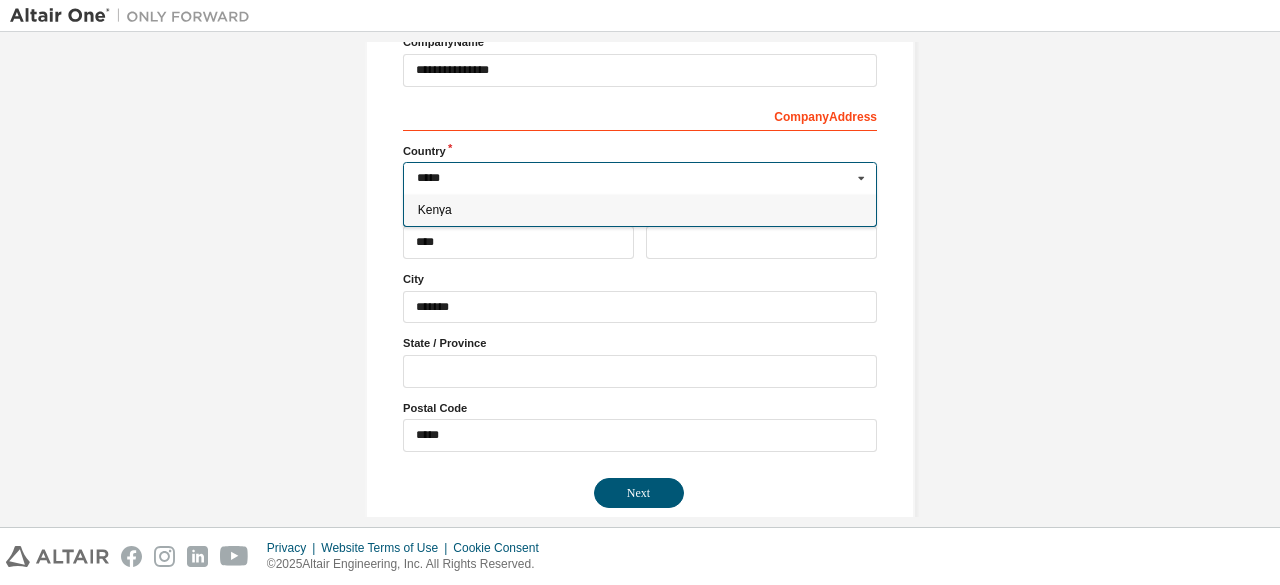 click on "Kenya" at bounding box center [640, 210] 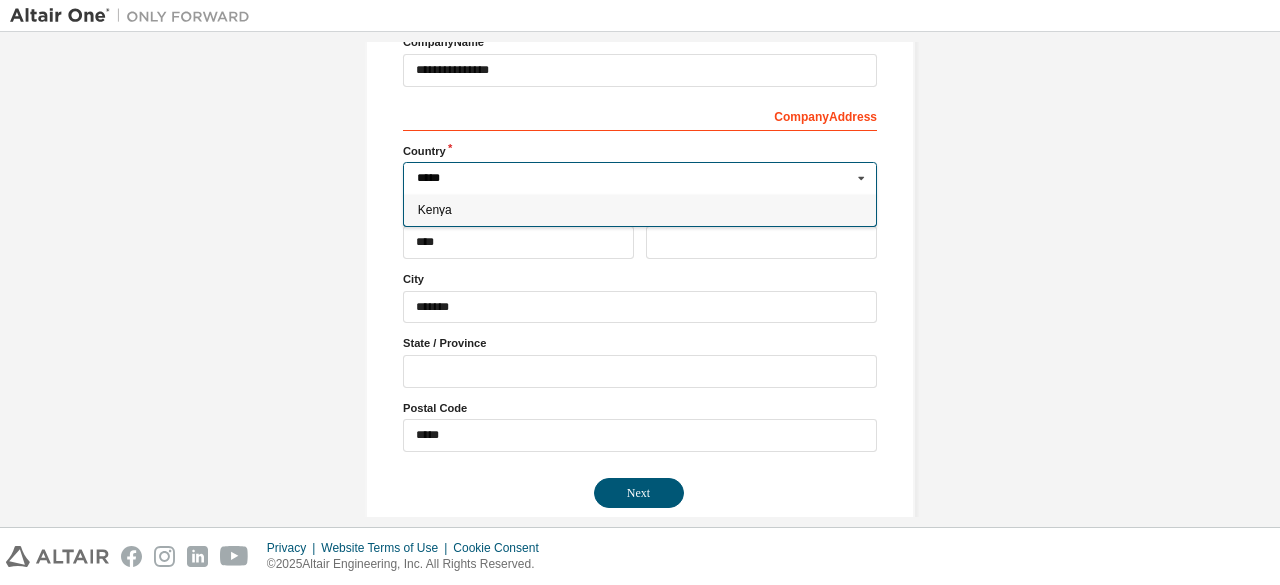 type on "***" 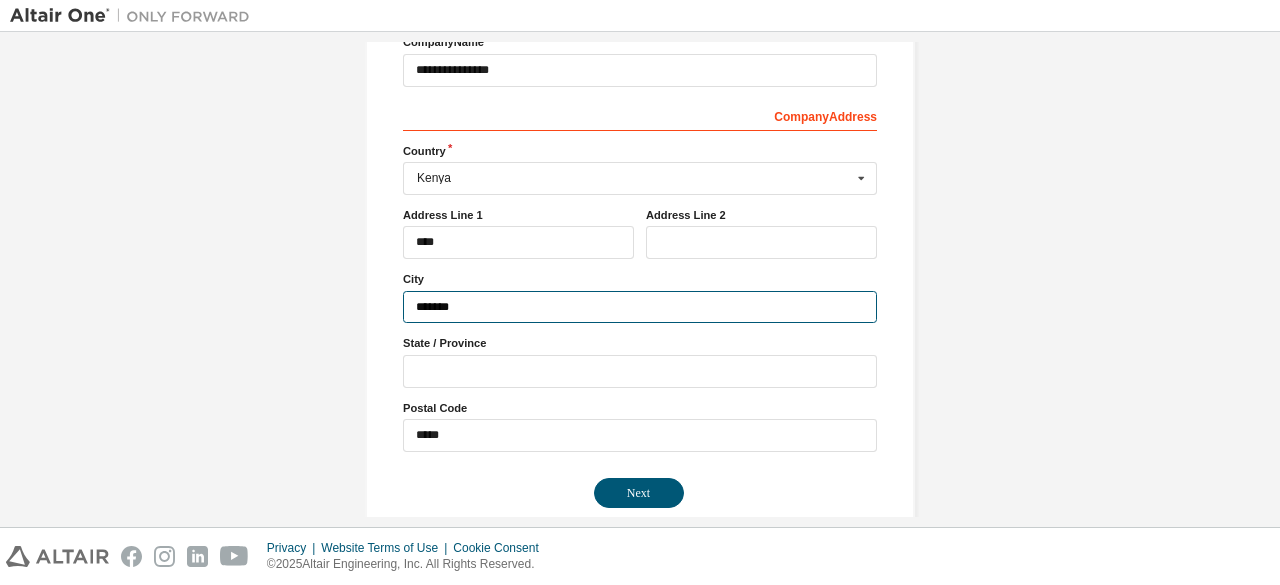 click on "*******" at bounding box center (640, 307) 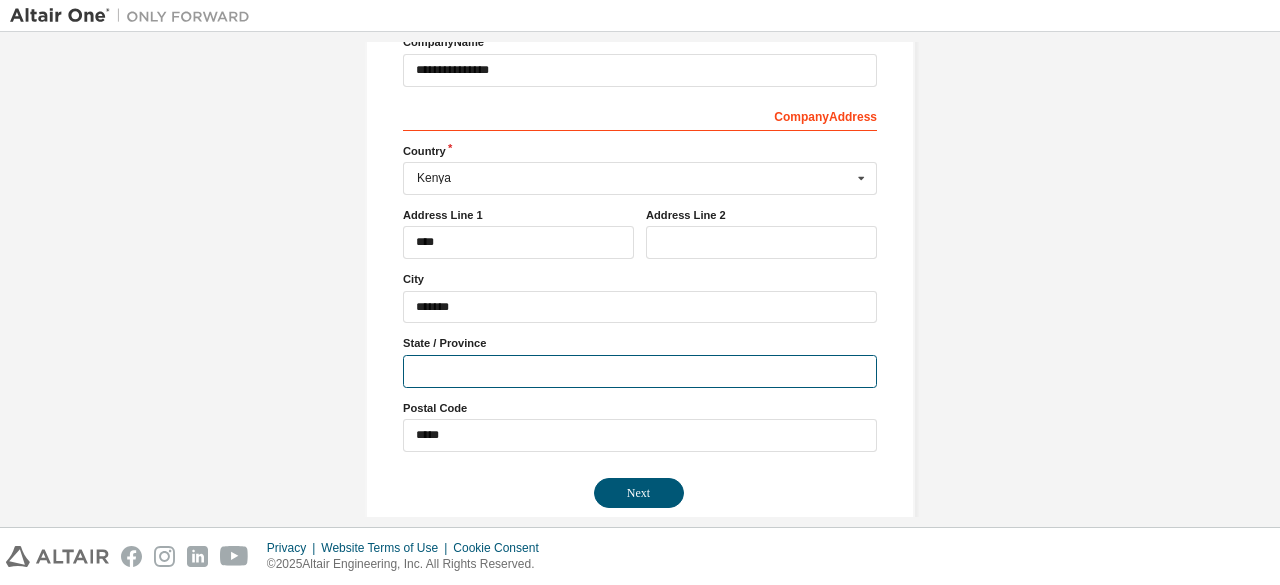 click at bounding box center [640, 371] 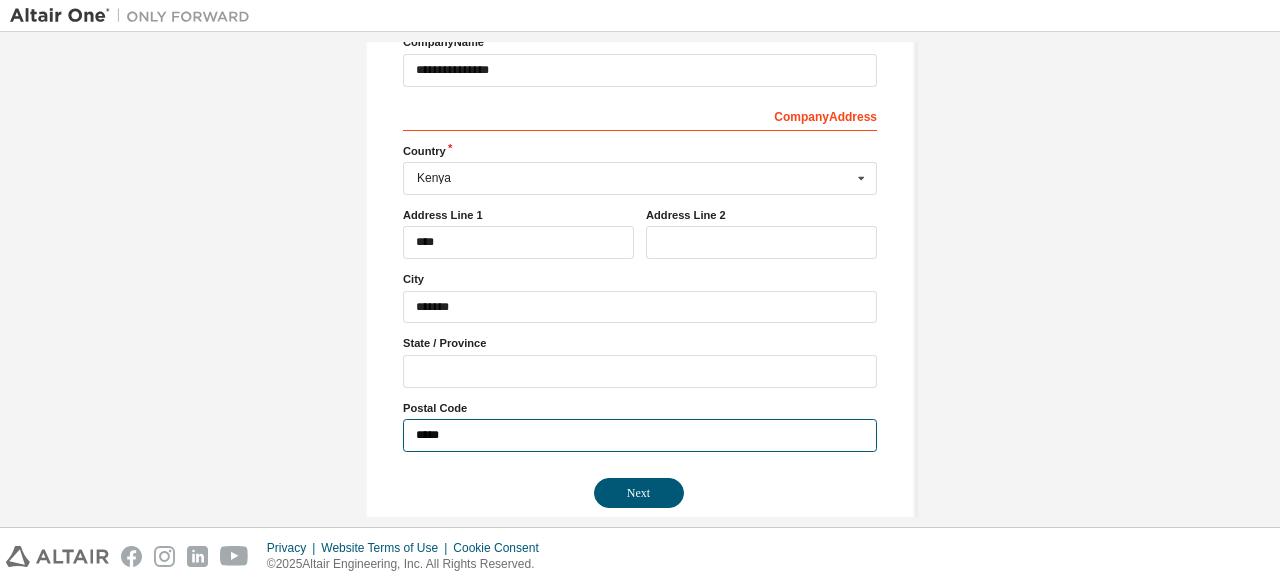 click on "*****" at bounding box center (640, 435) 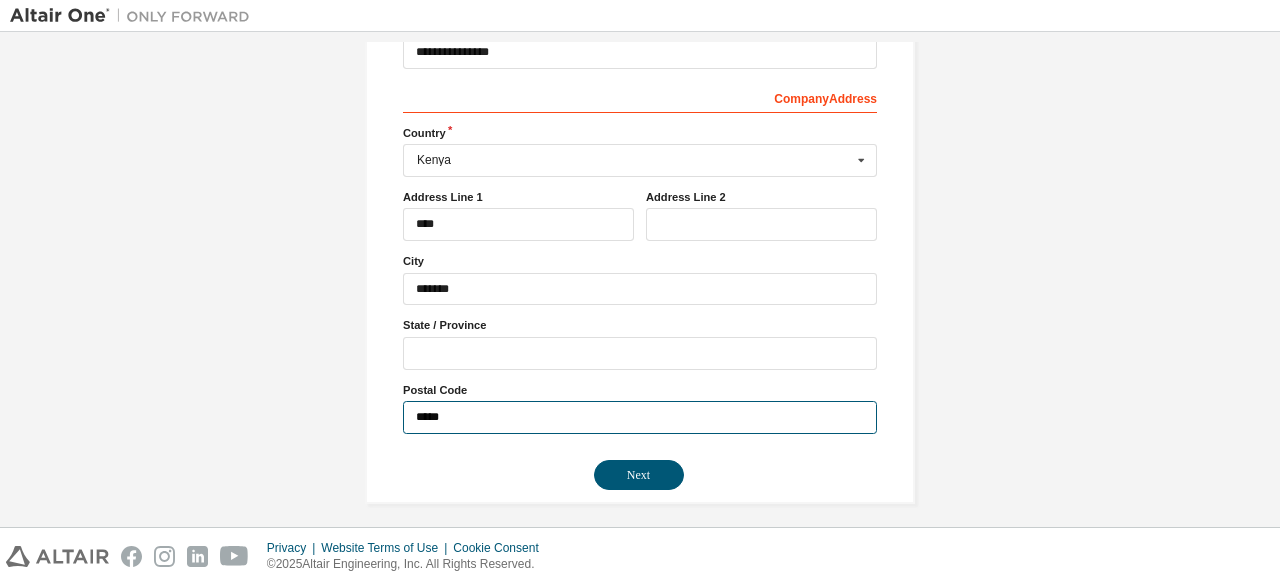 scroll, scrollTop: 323, scrollLeft: 0, axis: vertical 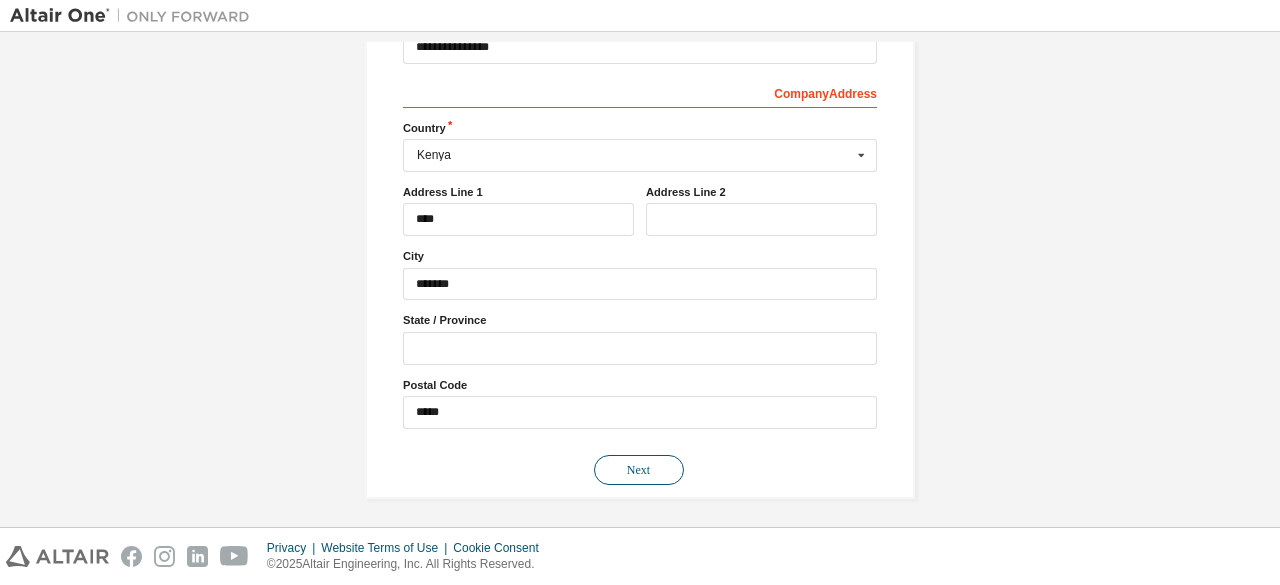 click on "Next" at bounding box center [639, 470] 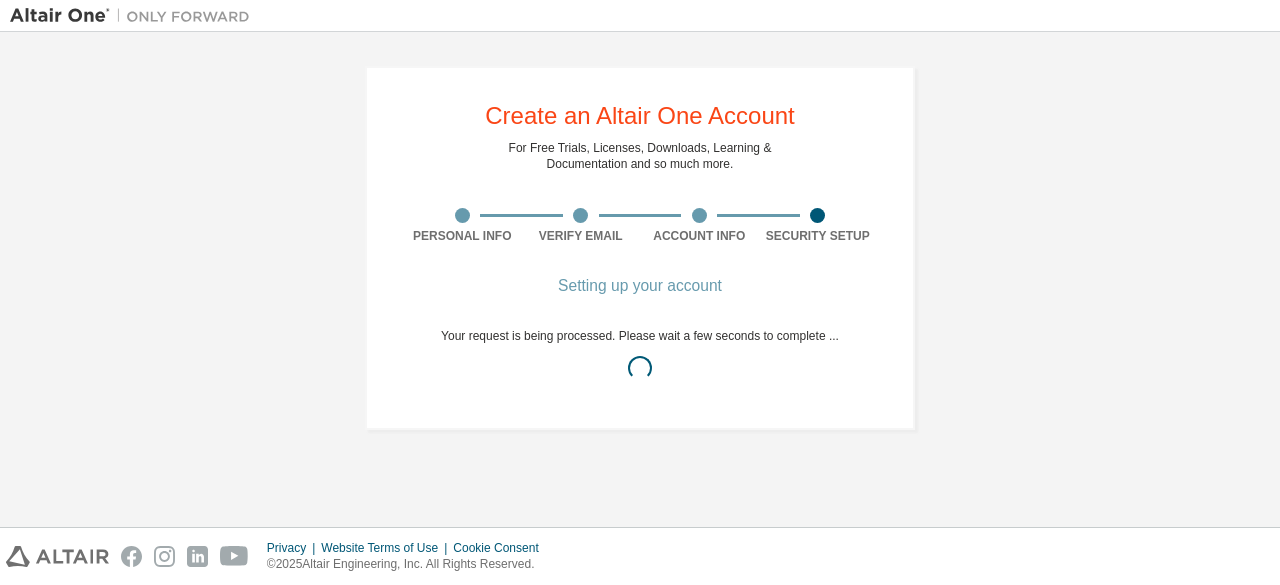 scroll, scrollTop: 0, scrollLeft: 0, axis: both 